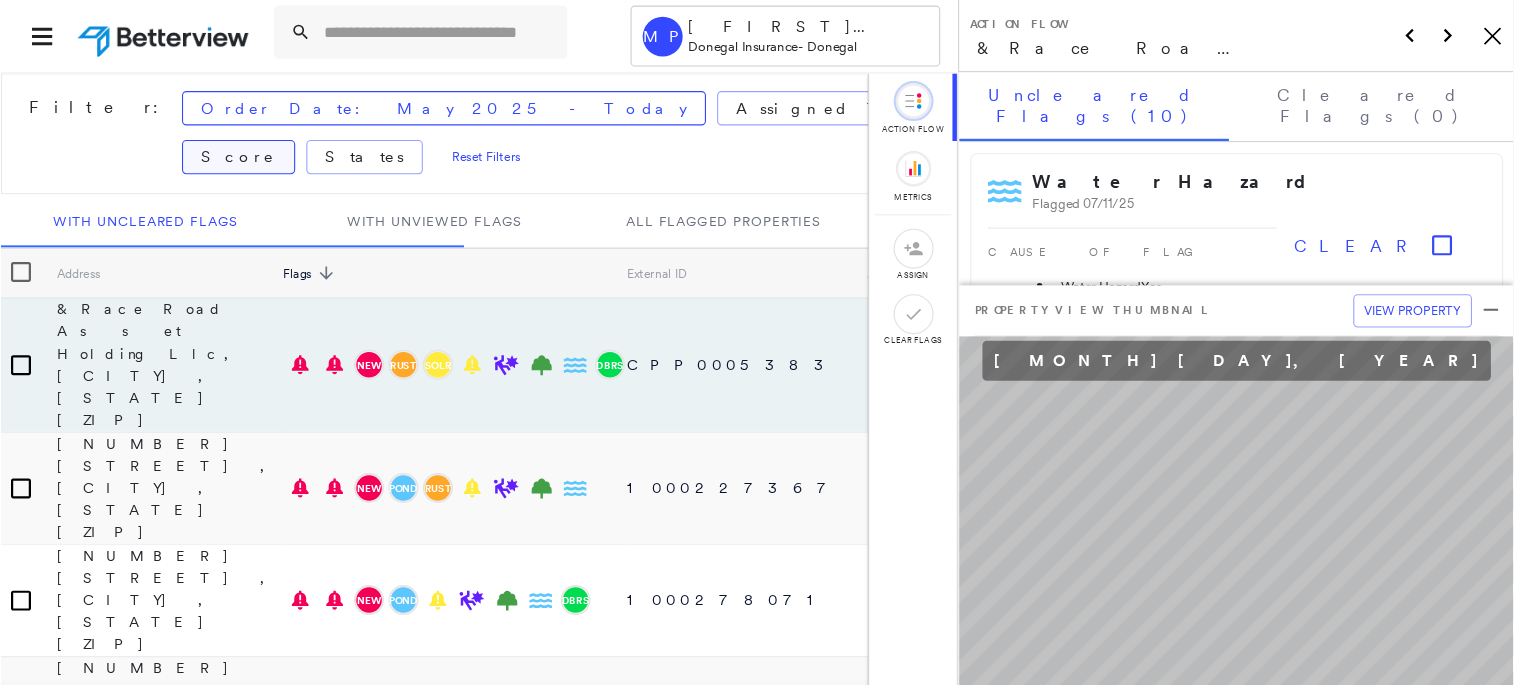 scroll, scrollTop: 0, scrollLeft: 0, axis: both 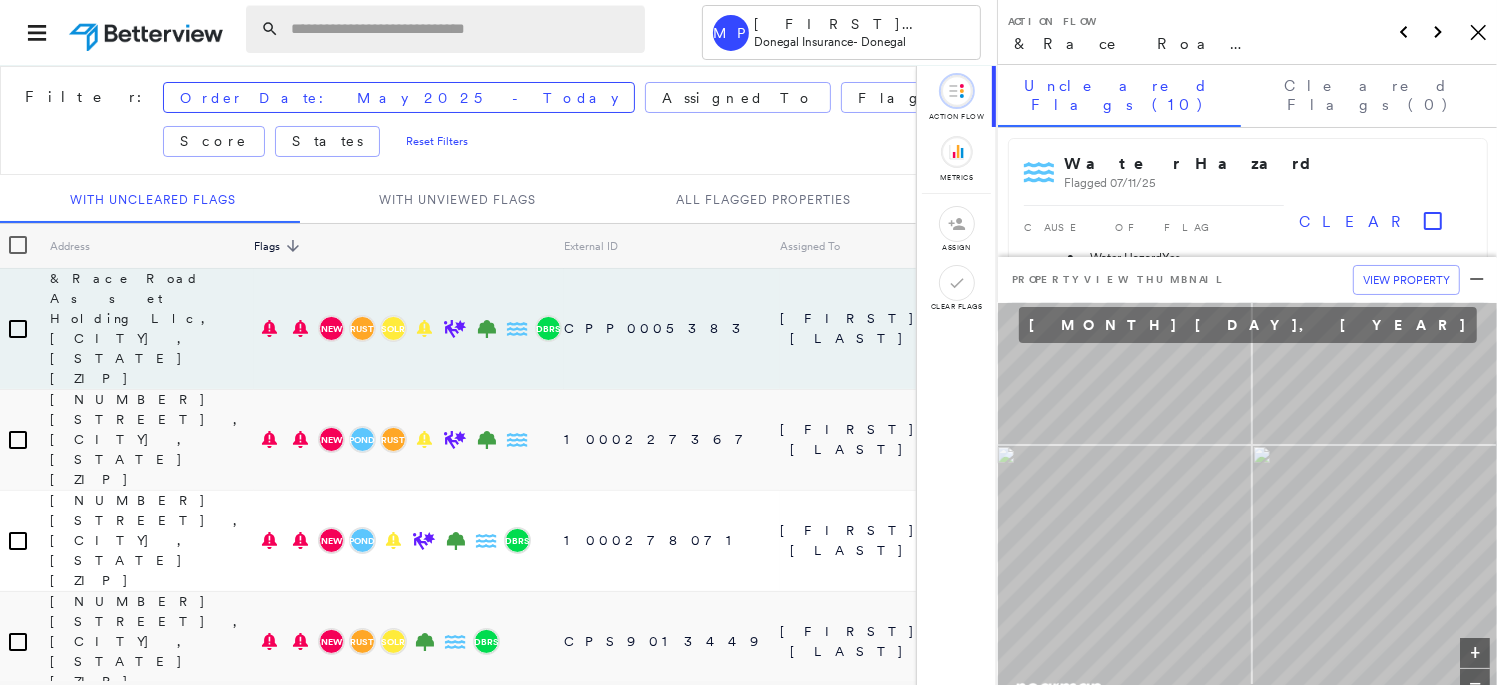 click at bounding box center [462, 29] 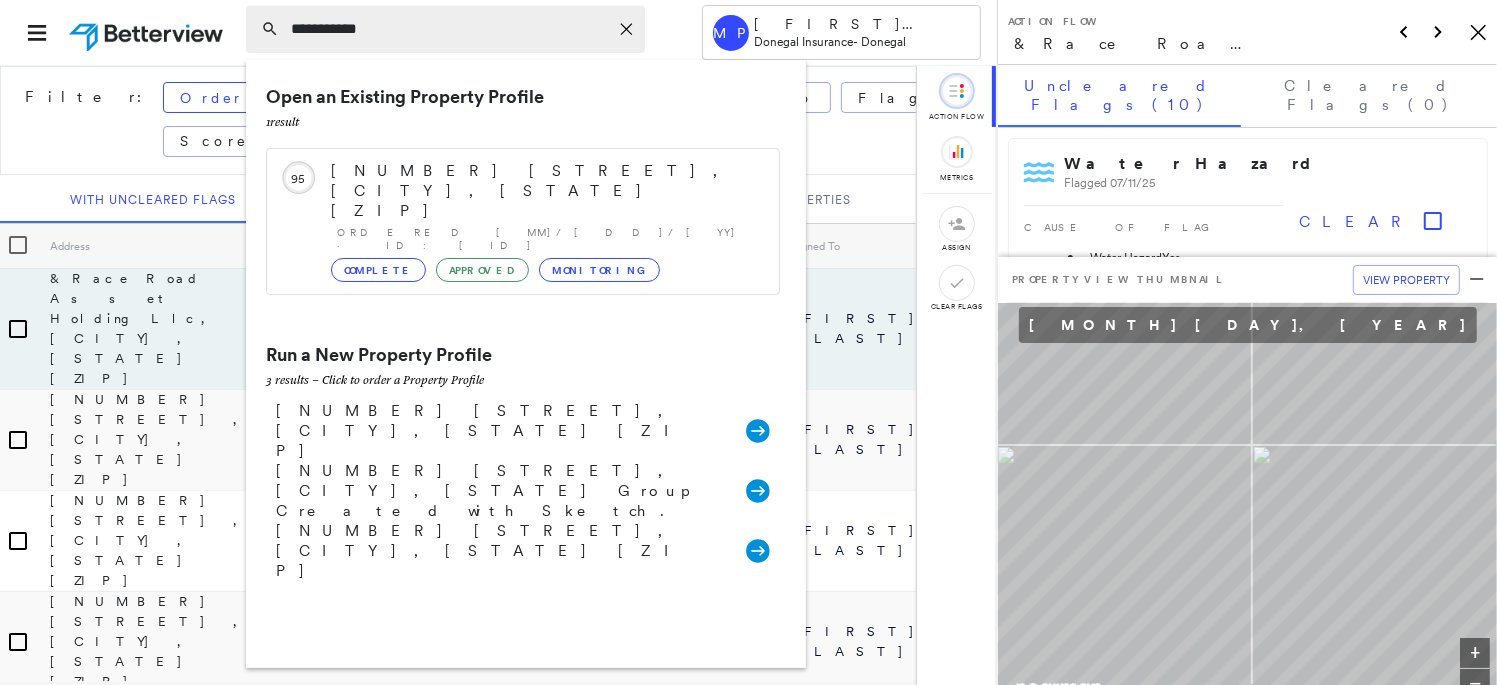 type on "**********" 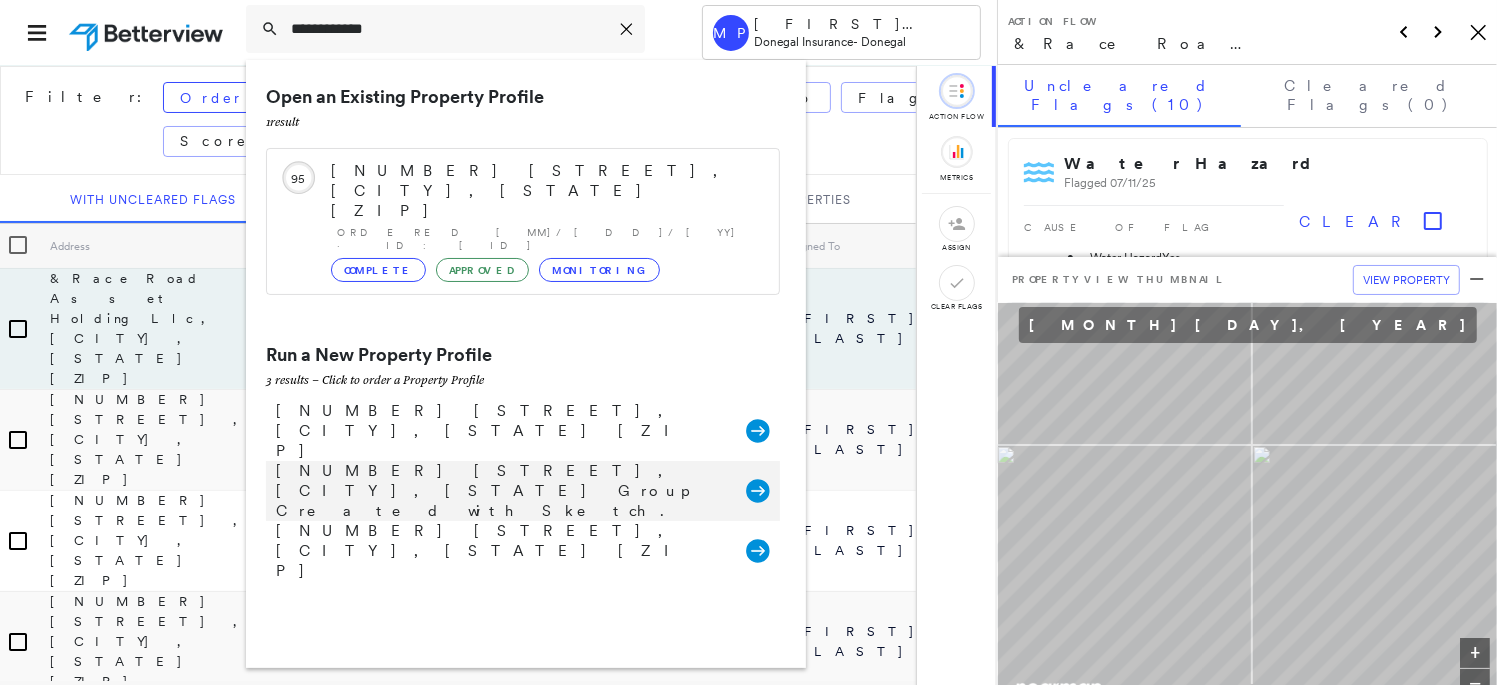 click 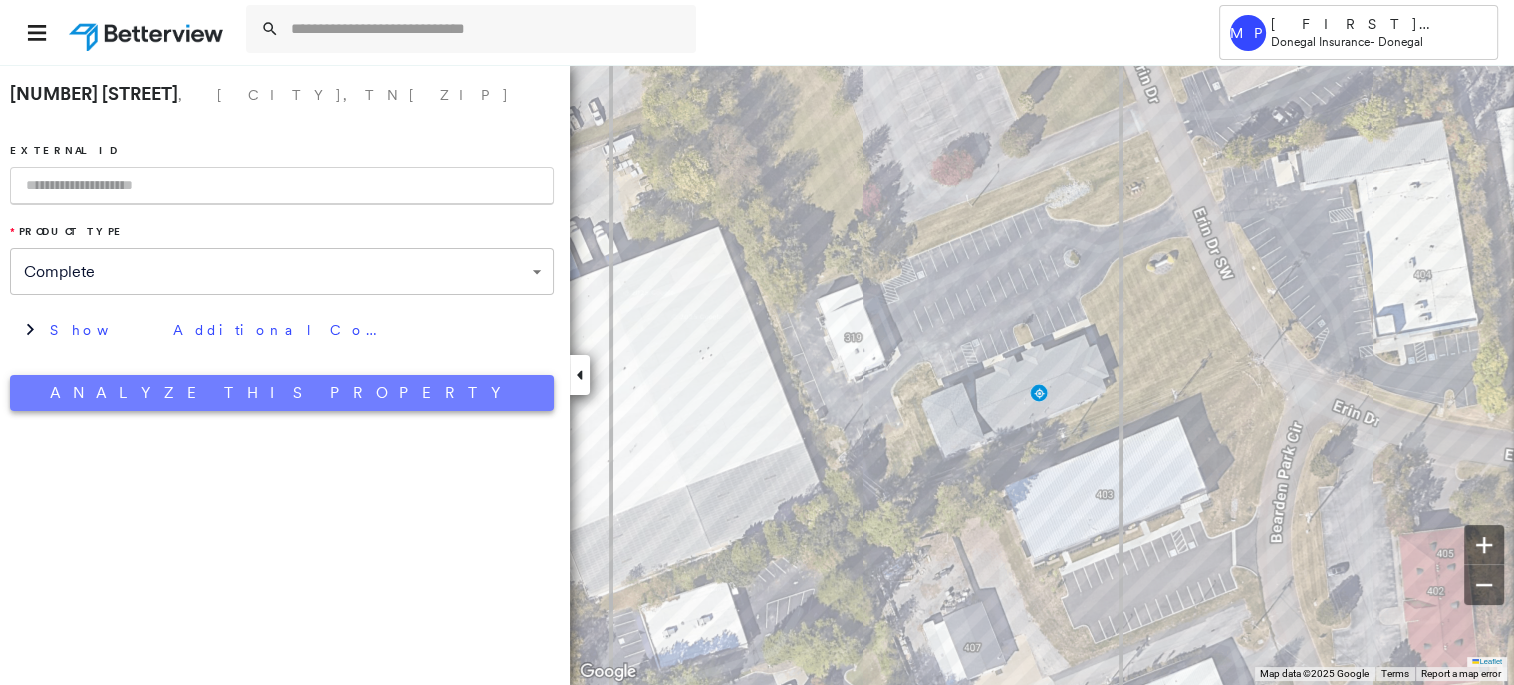 click on "Analyze This Property" at bounding box center (282, 393) 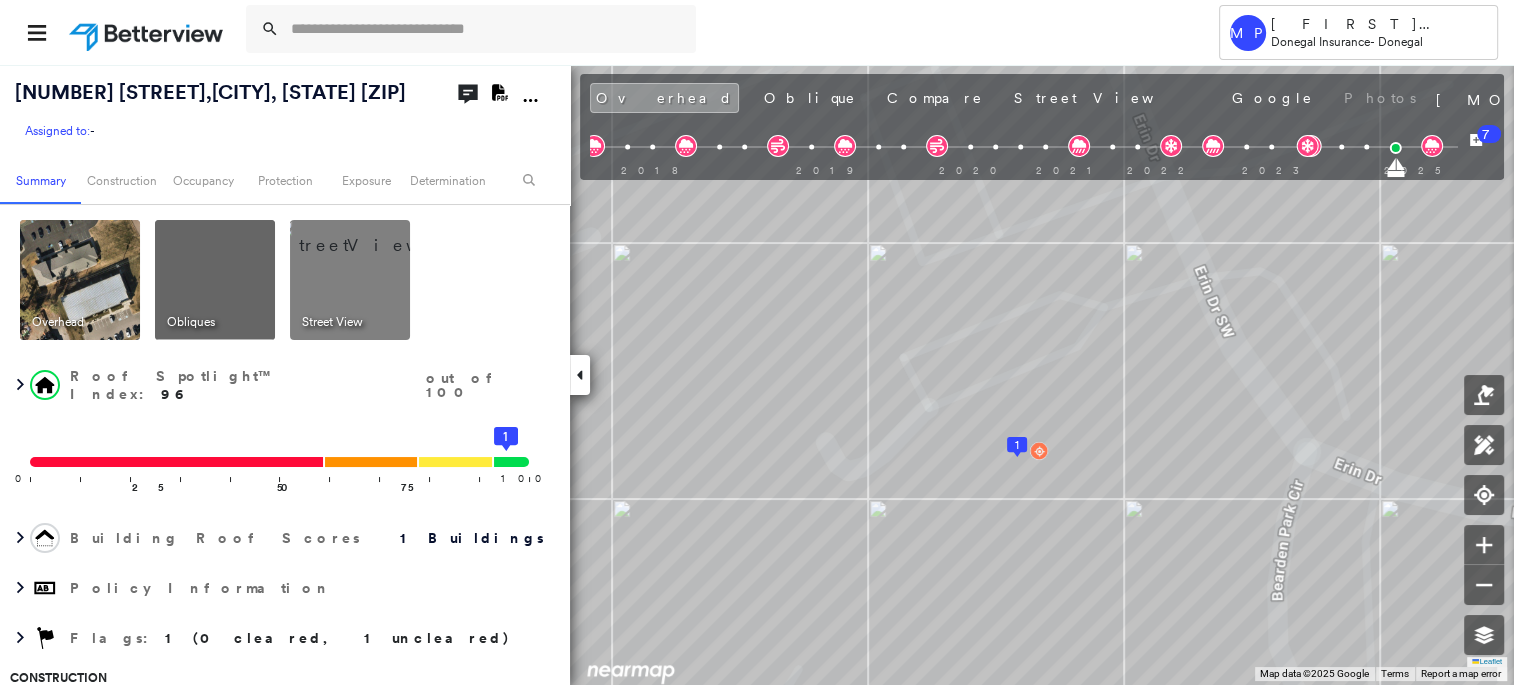 click 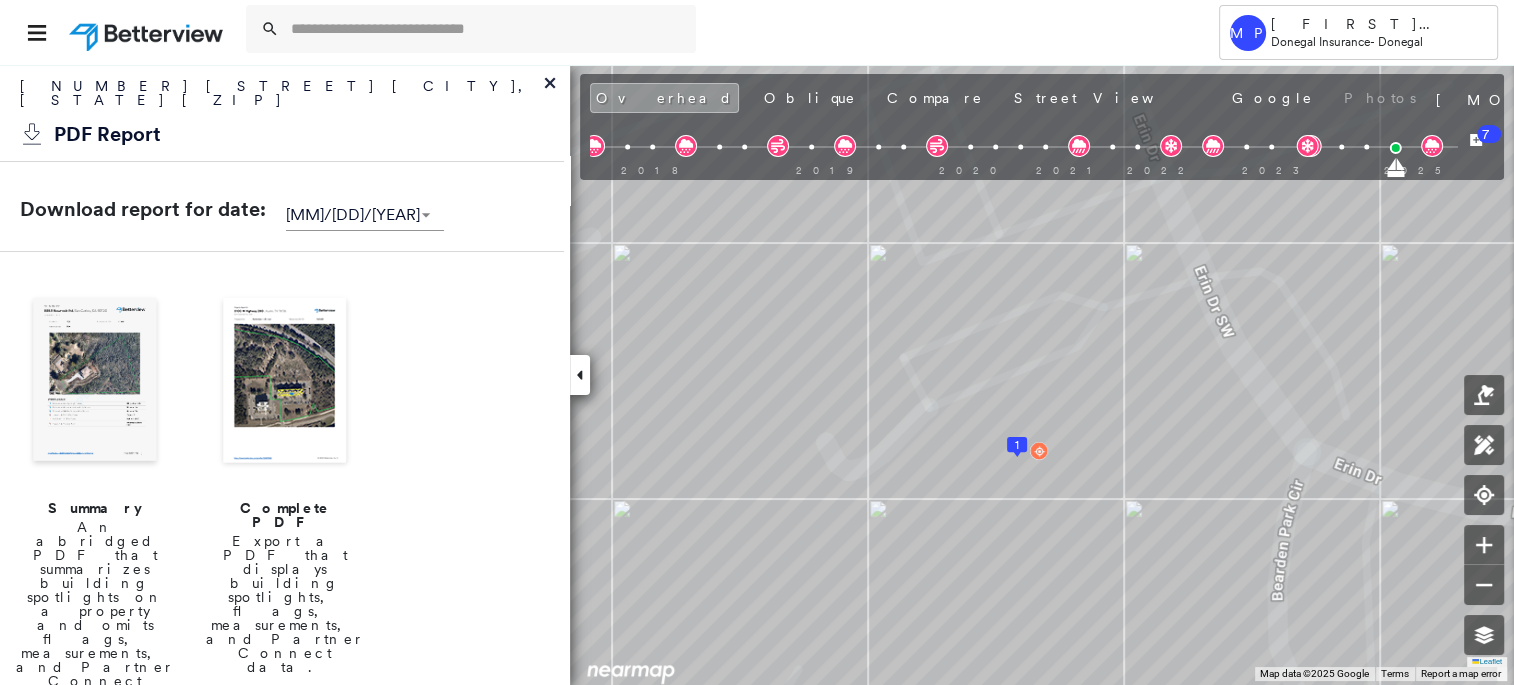 click at bounding box center (285, 382) 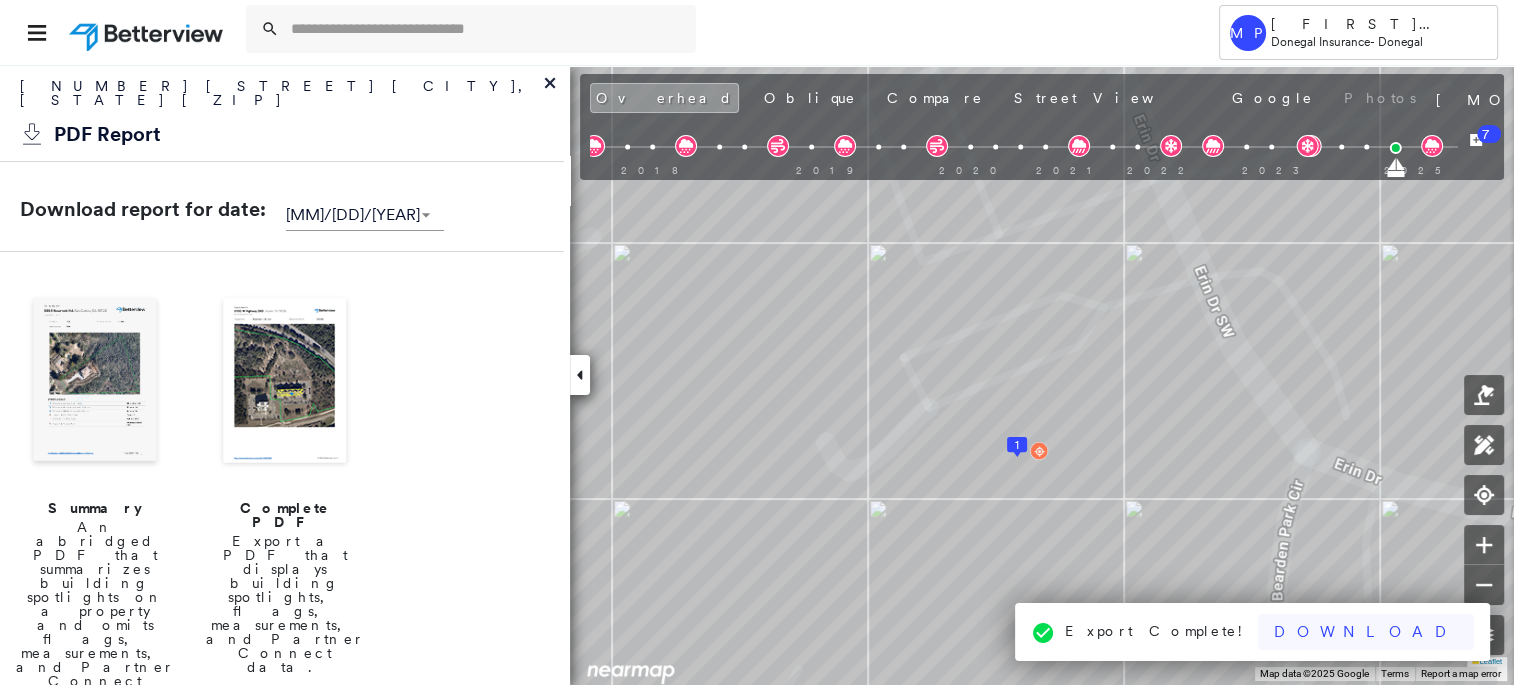 click on "Download" at bounding box center [1366, 632] 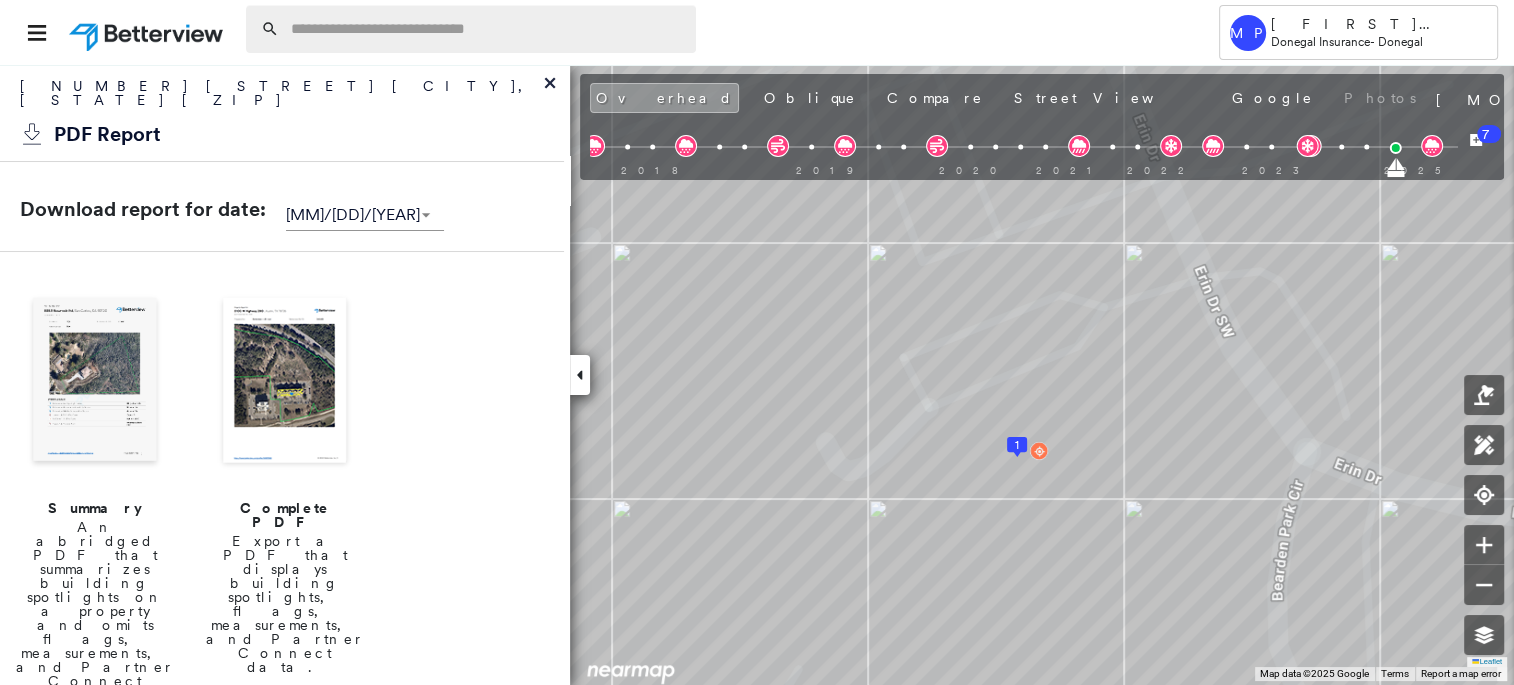 click at bounding box center [487, 29] 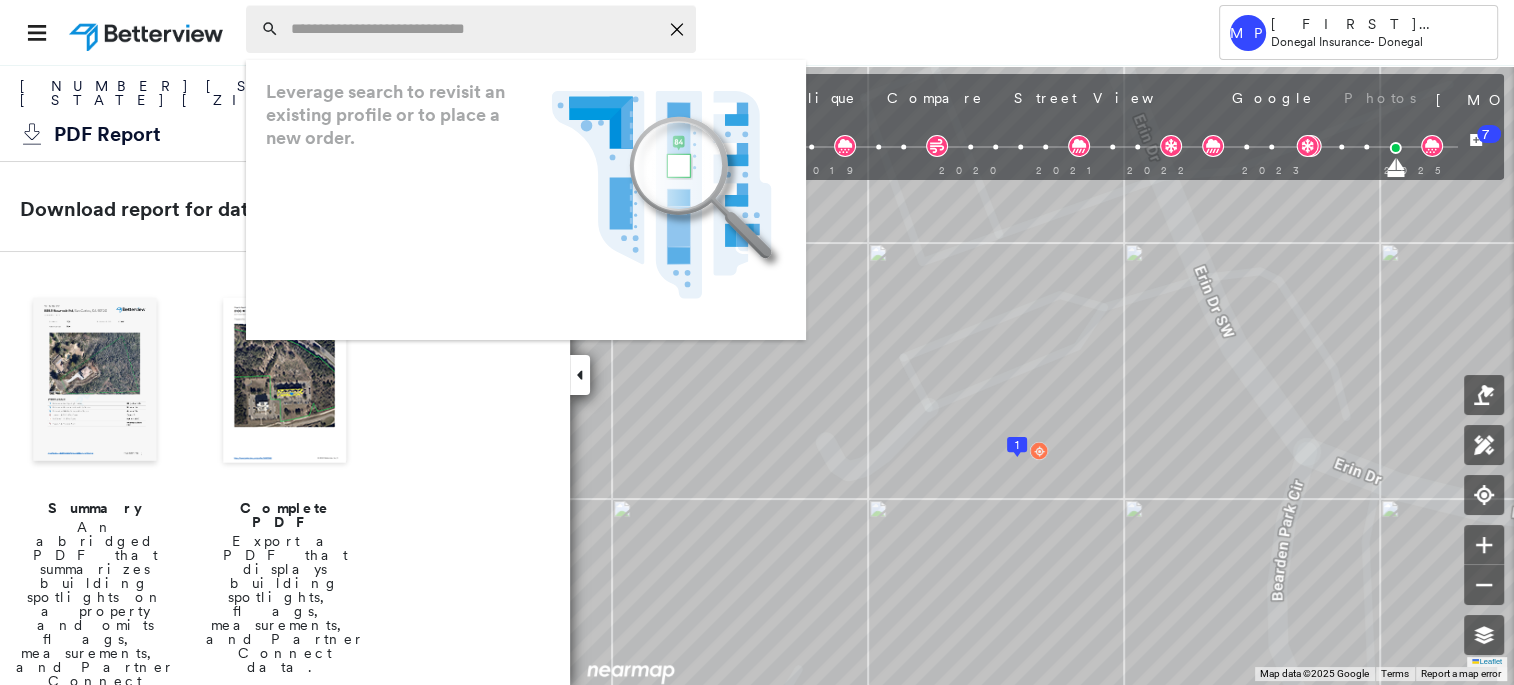 paste on "**********" 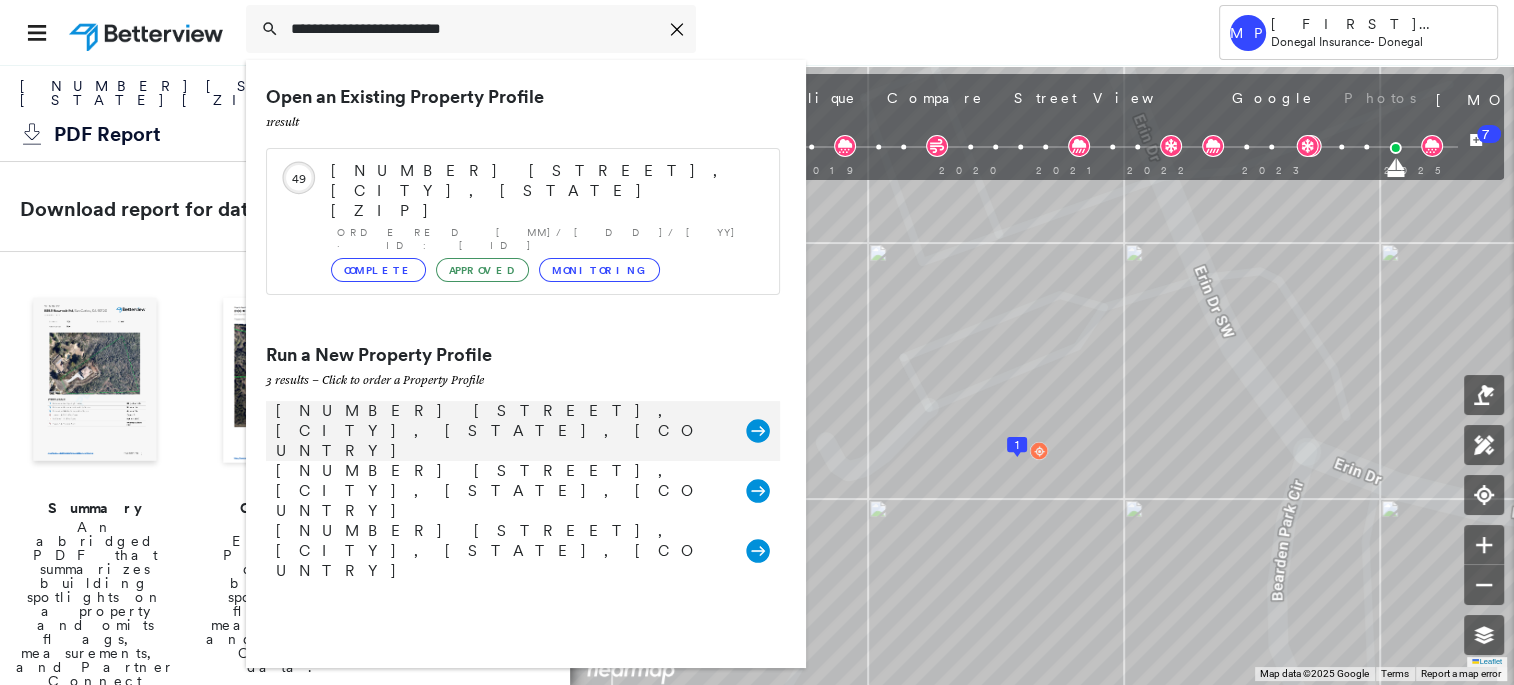 type on "**********" 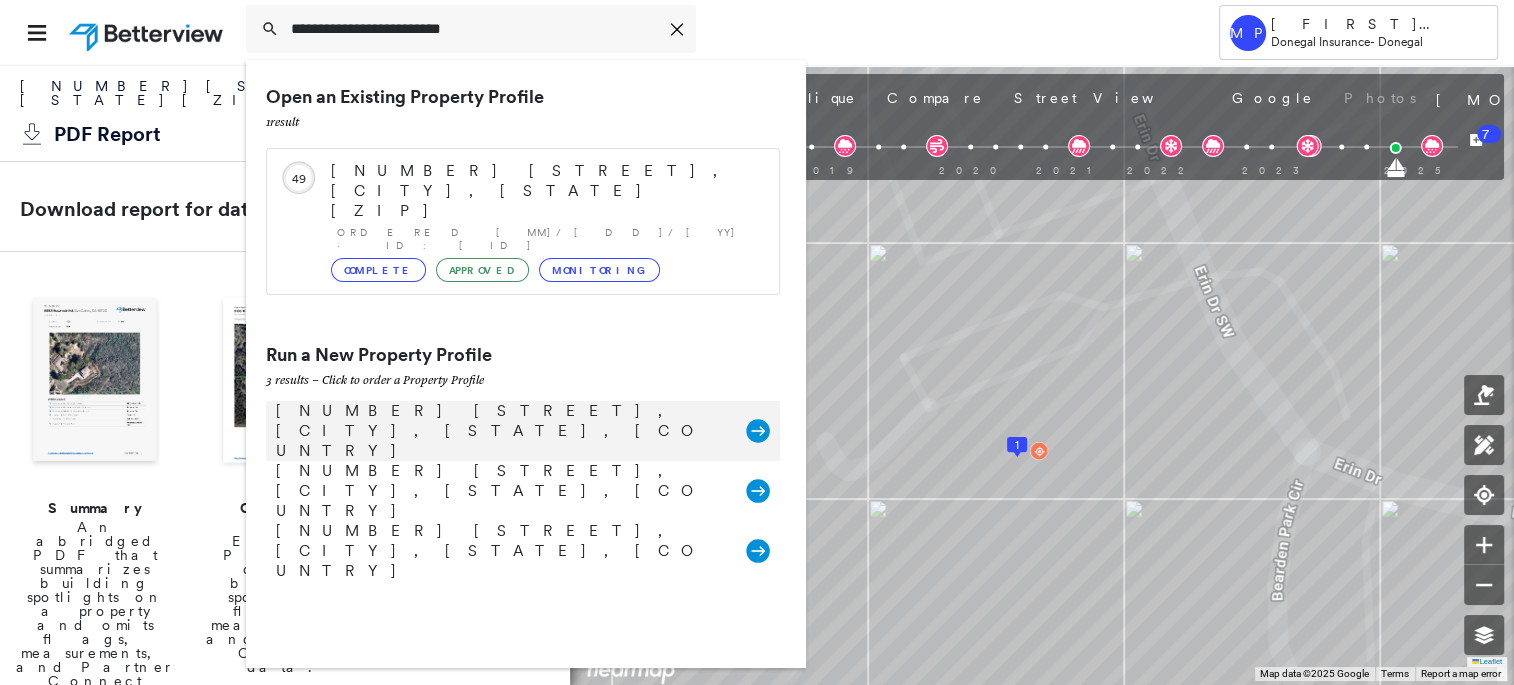 click 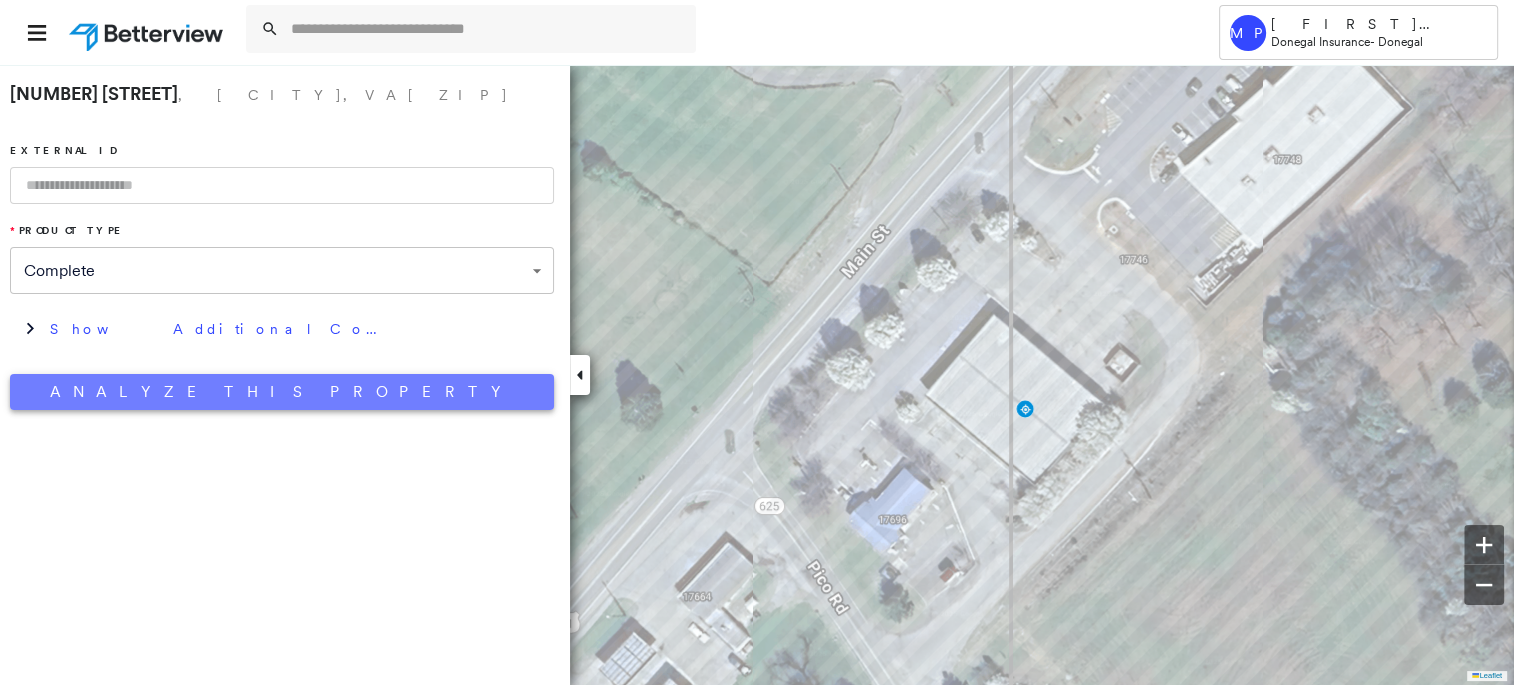 drag, startPoint x: 360, startPoint y: 387, endPoint x: 466, endPoint y: 386, distance: 106.004715 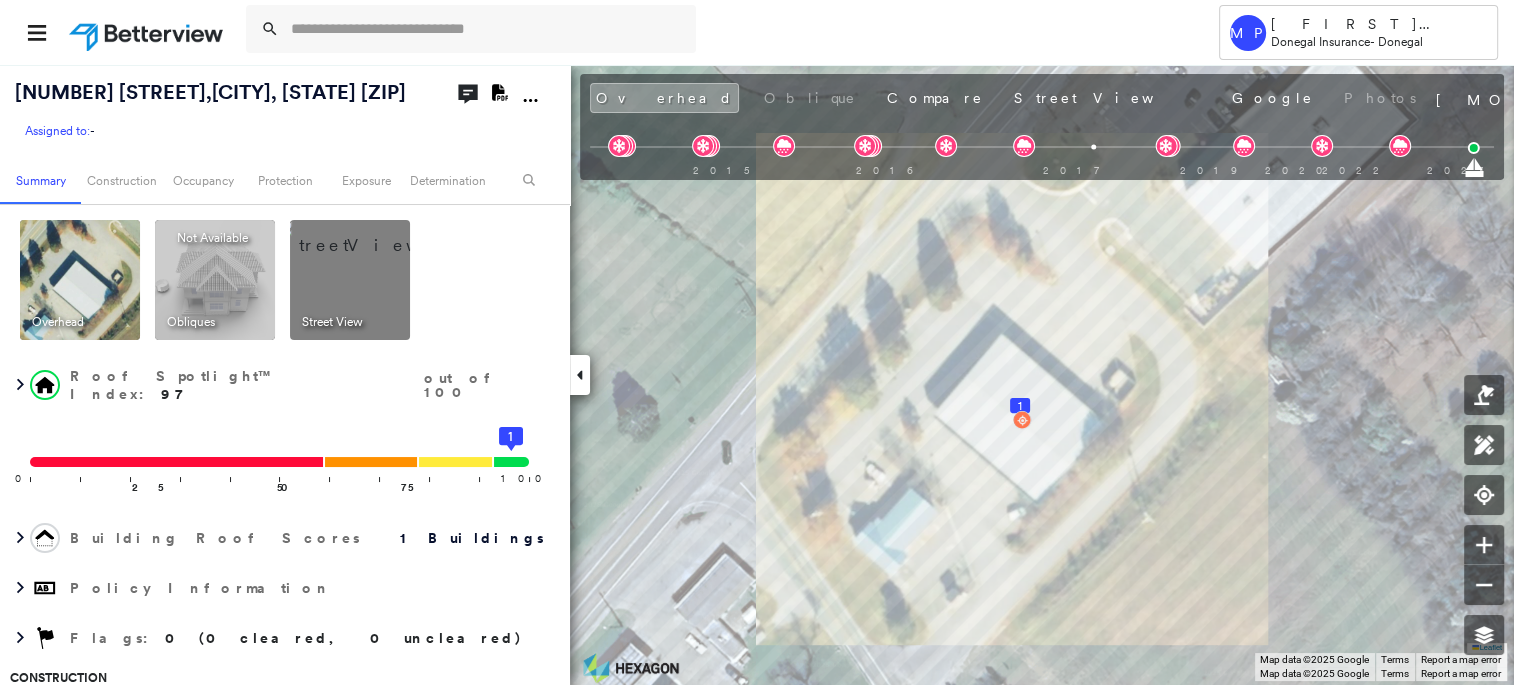 click 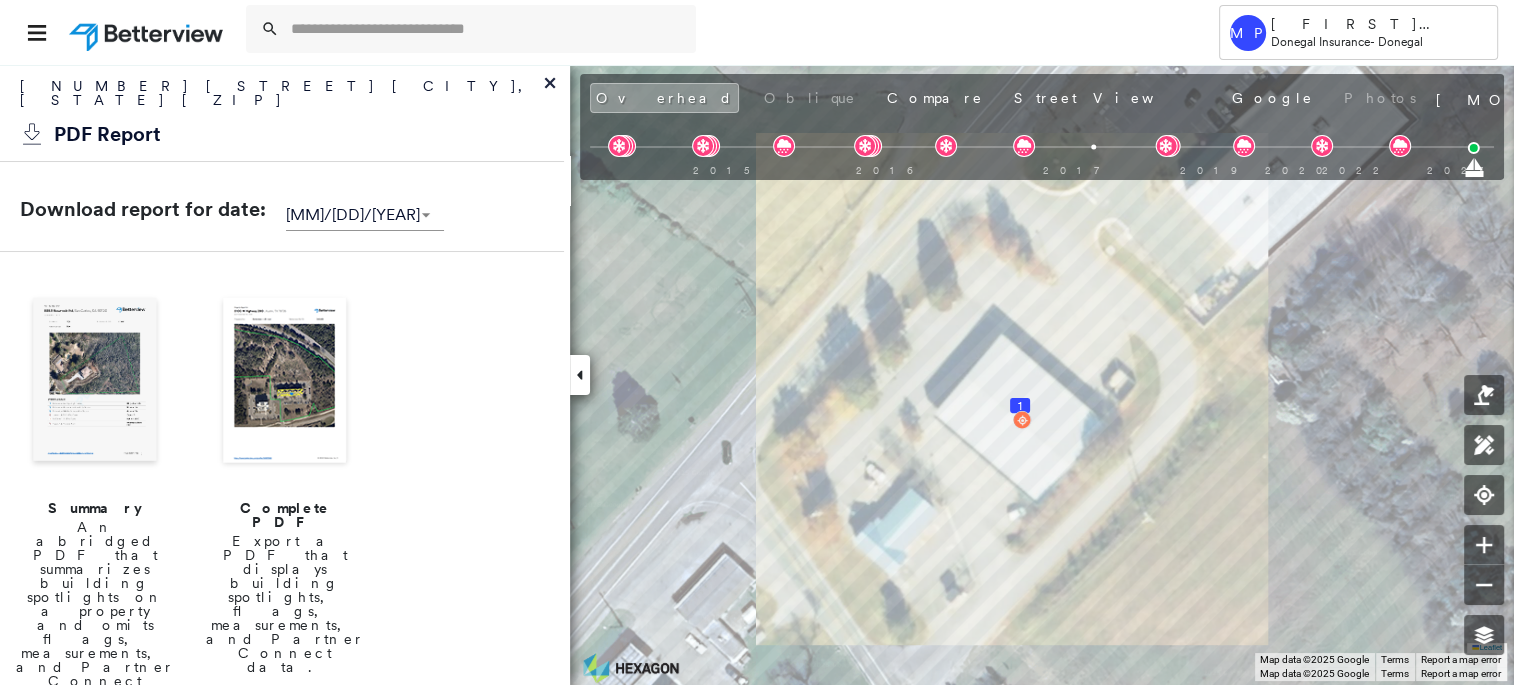 click at bounding box center [285, 382] 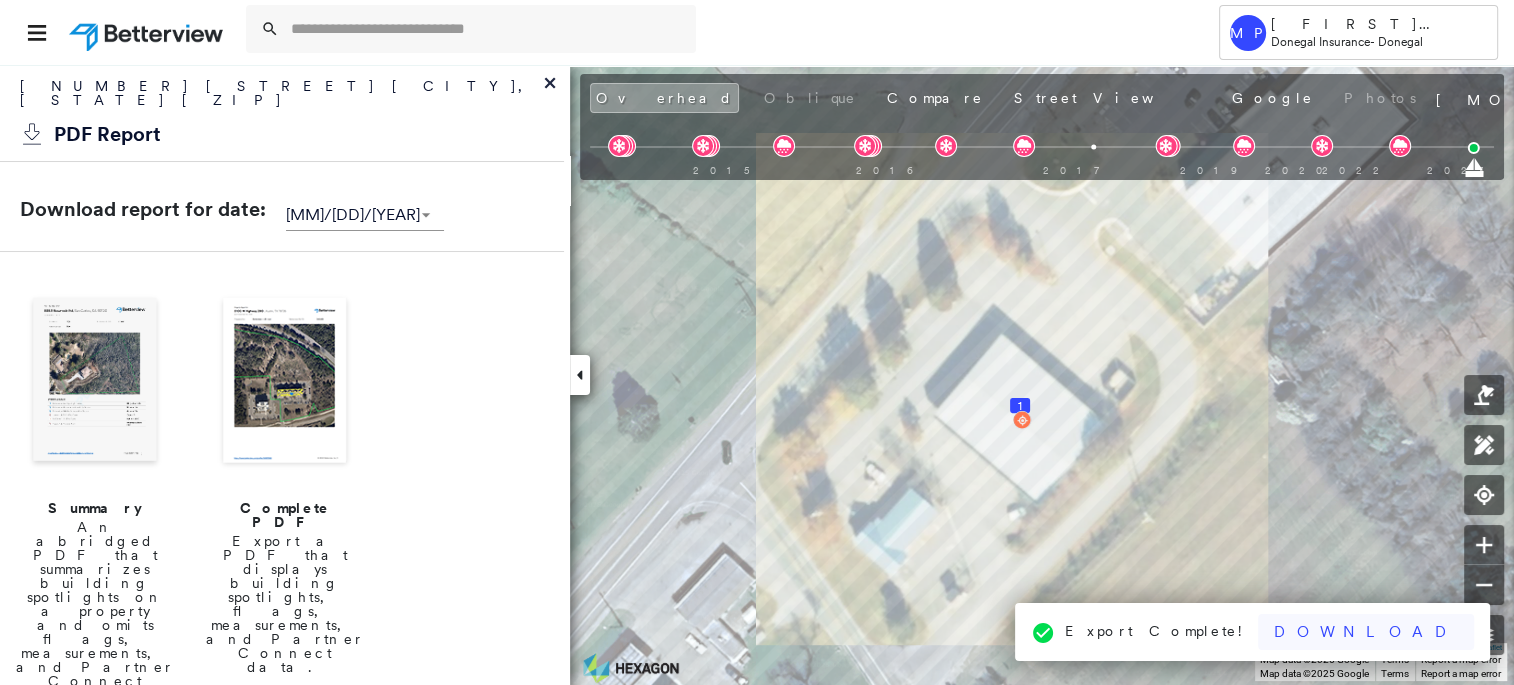 click on "Download" at bounding box center [1366, 632] 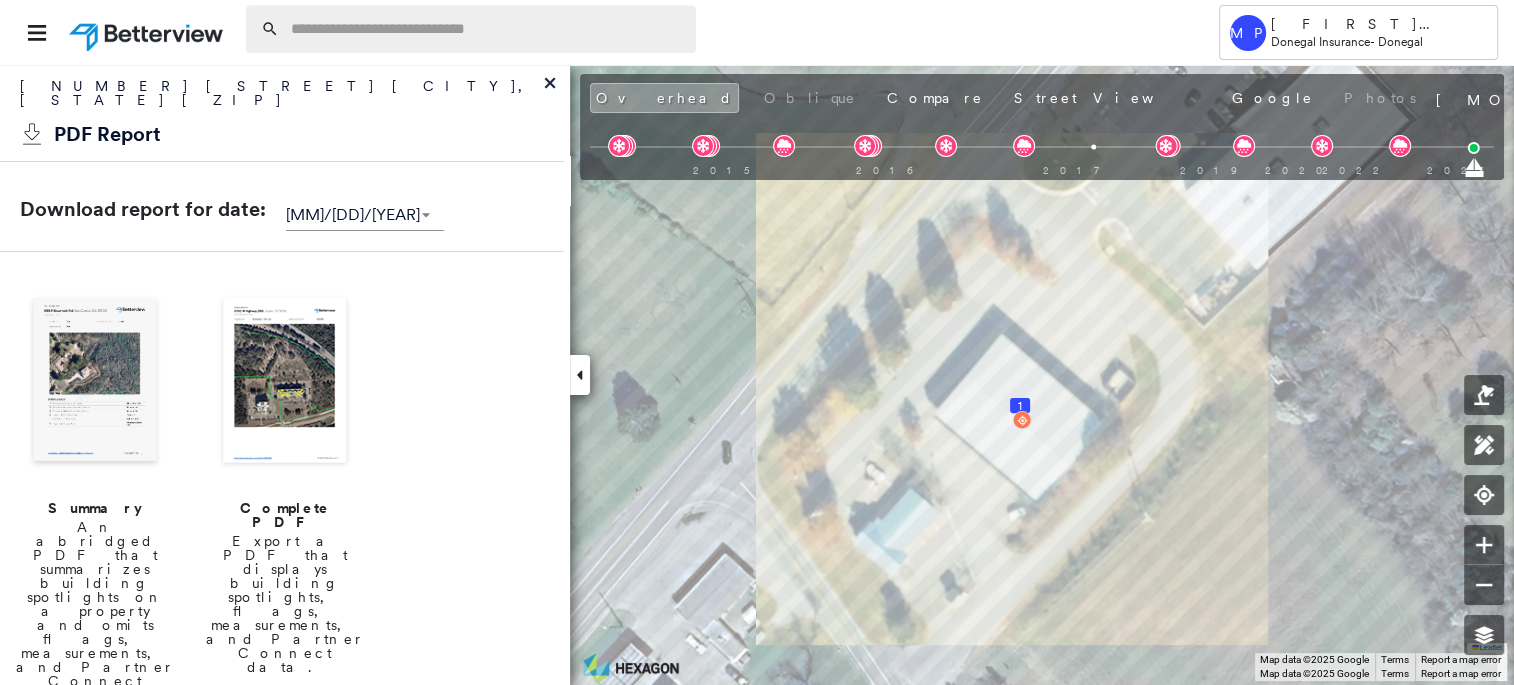 click at bounding box center [487, 29] 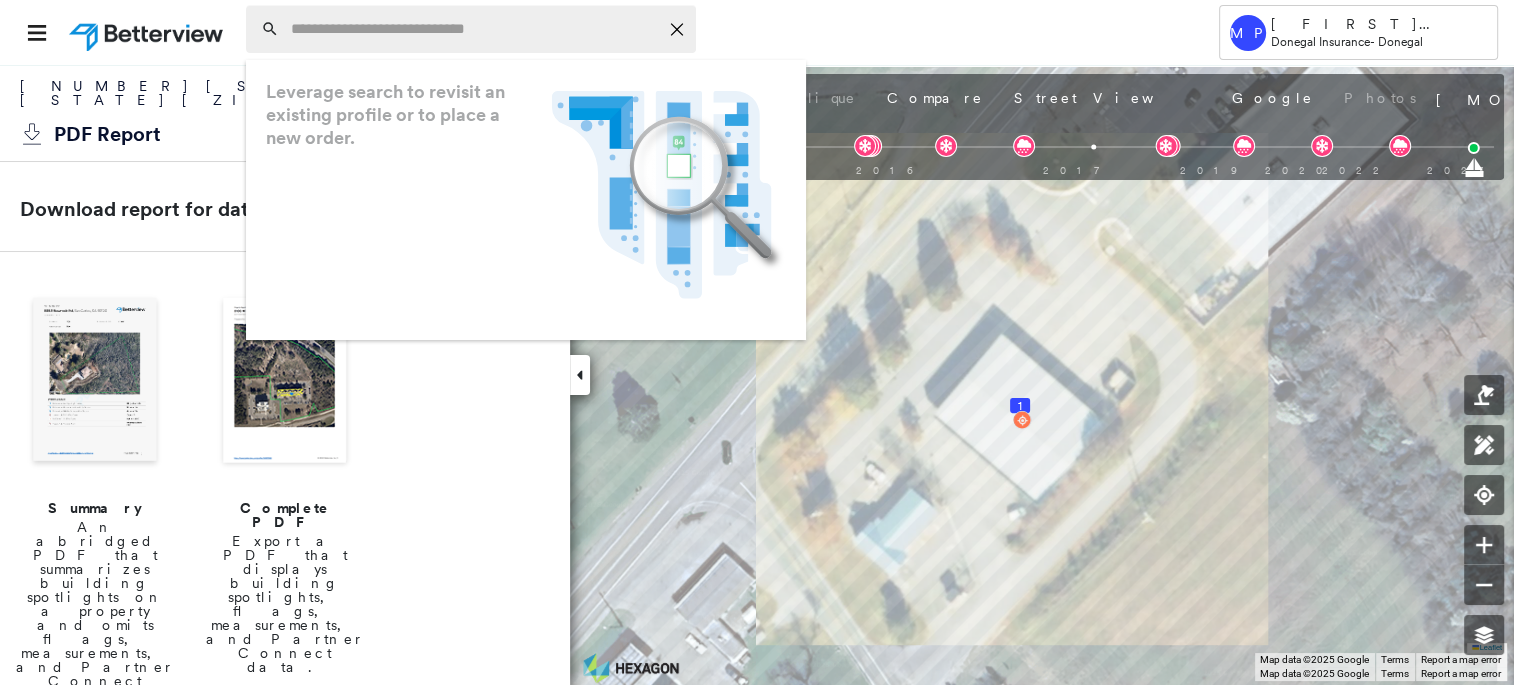 paste on "**********" 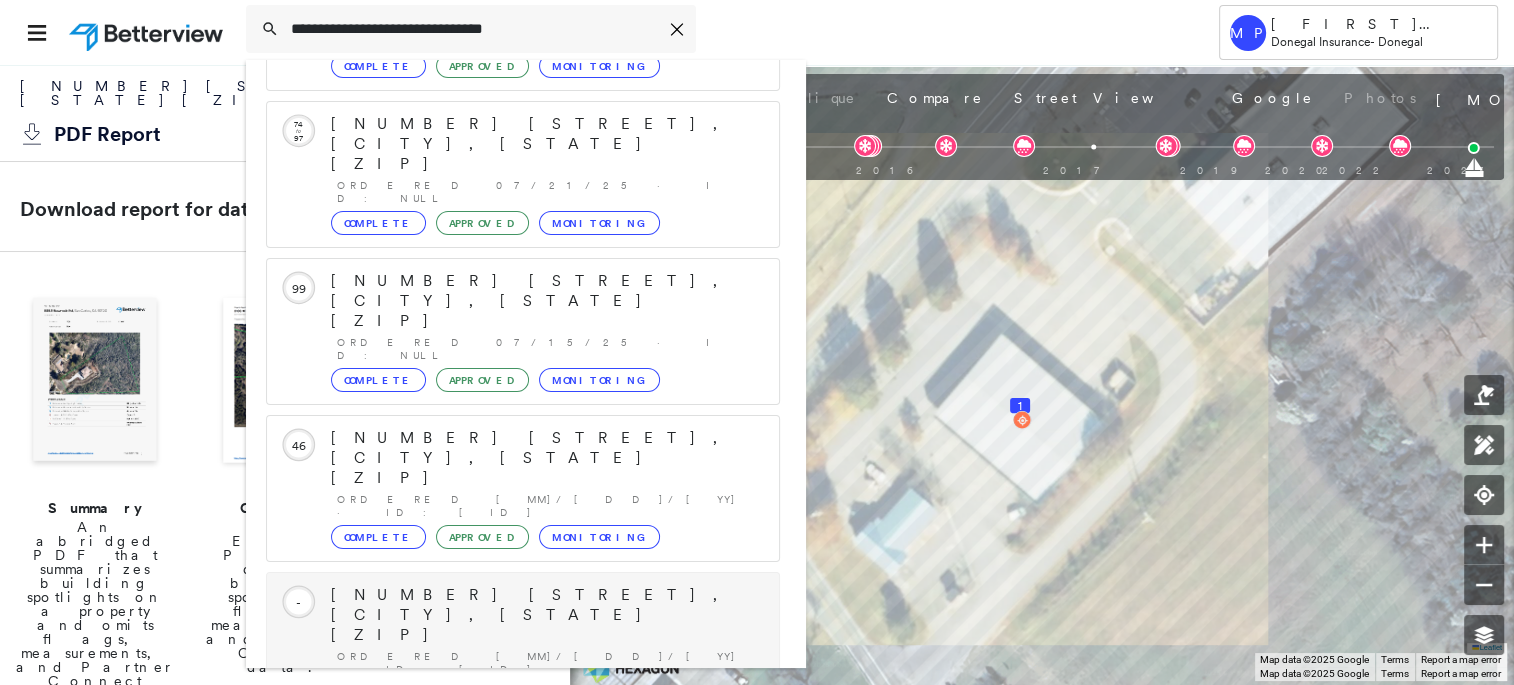 scroll, scrollTop: 208, scrollLeft: 0, axis: vertical 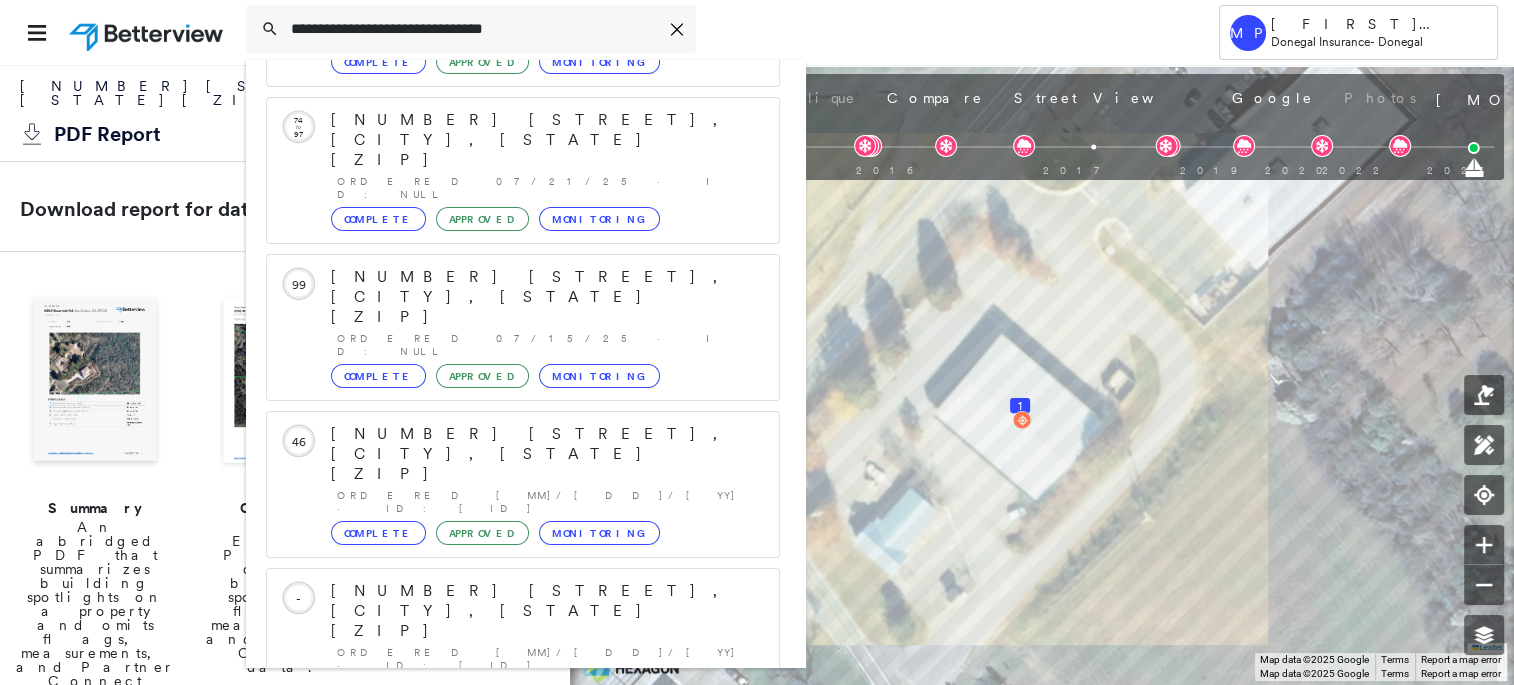 type on "**********" 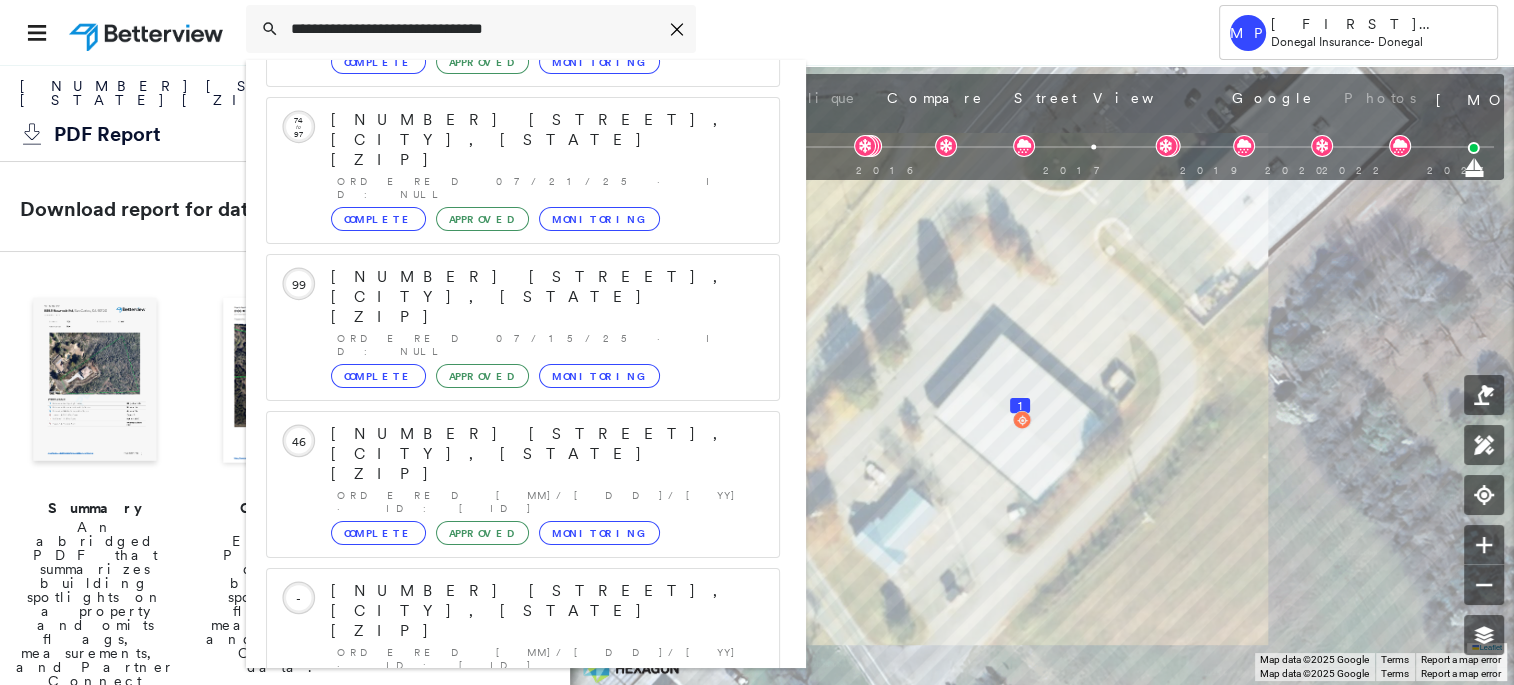 click 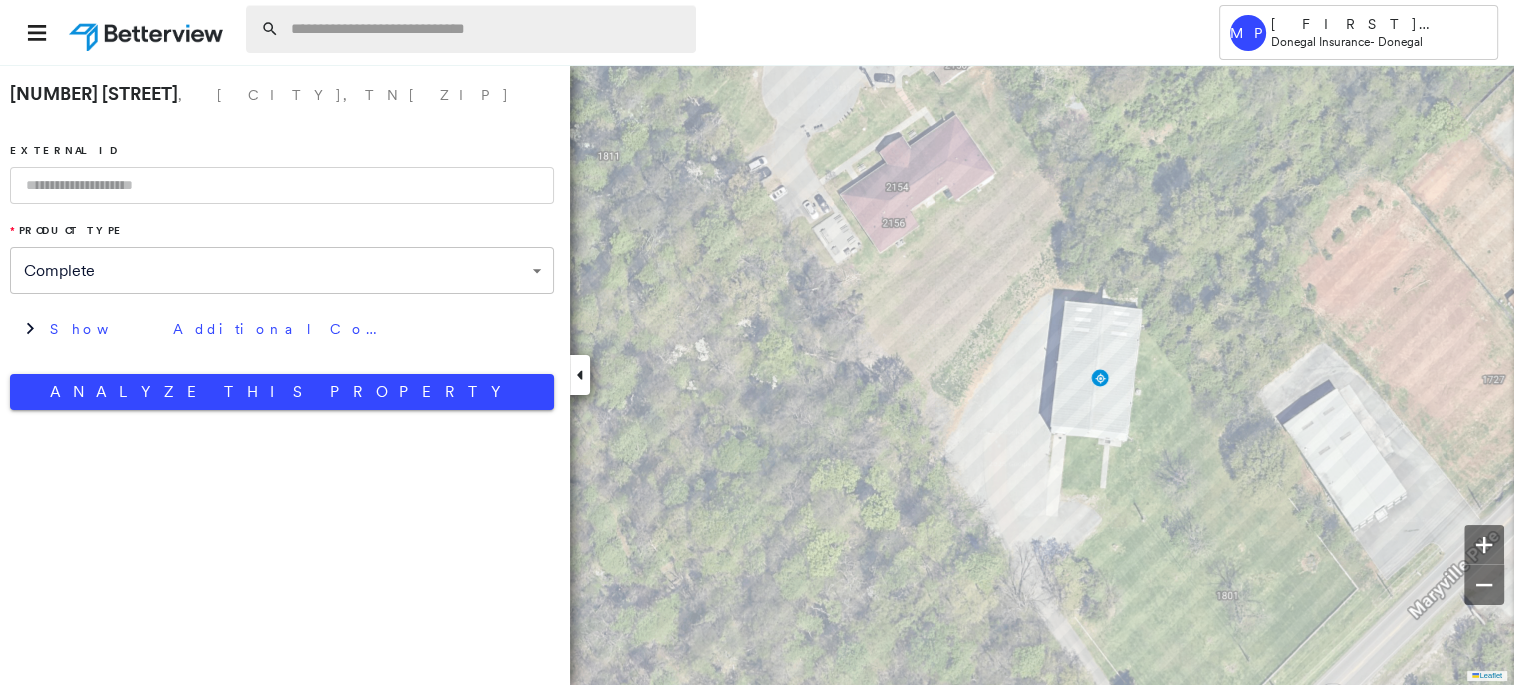 click at bounding box center [487, 29] 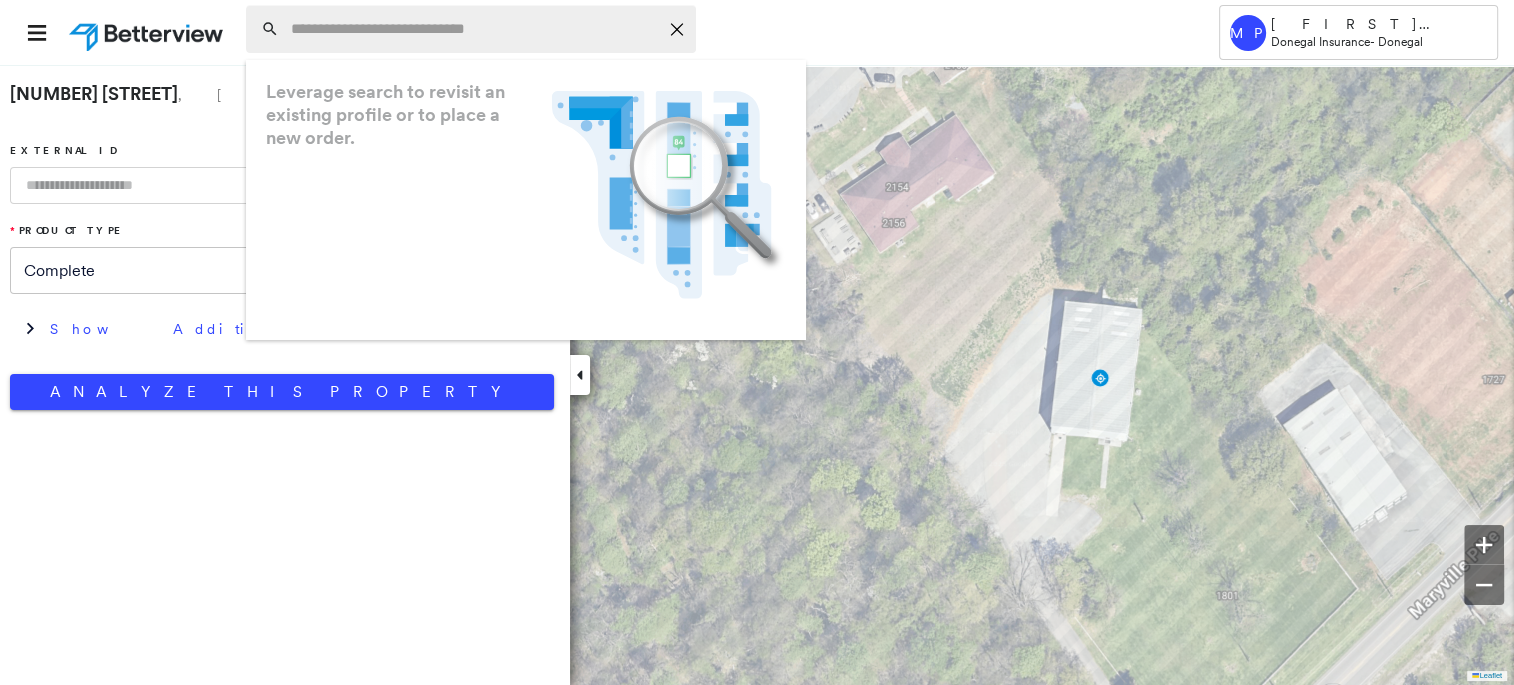 paste on "**********" 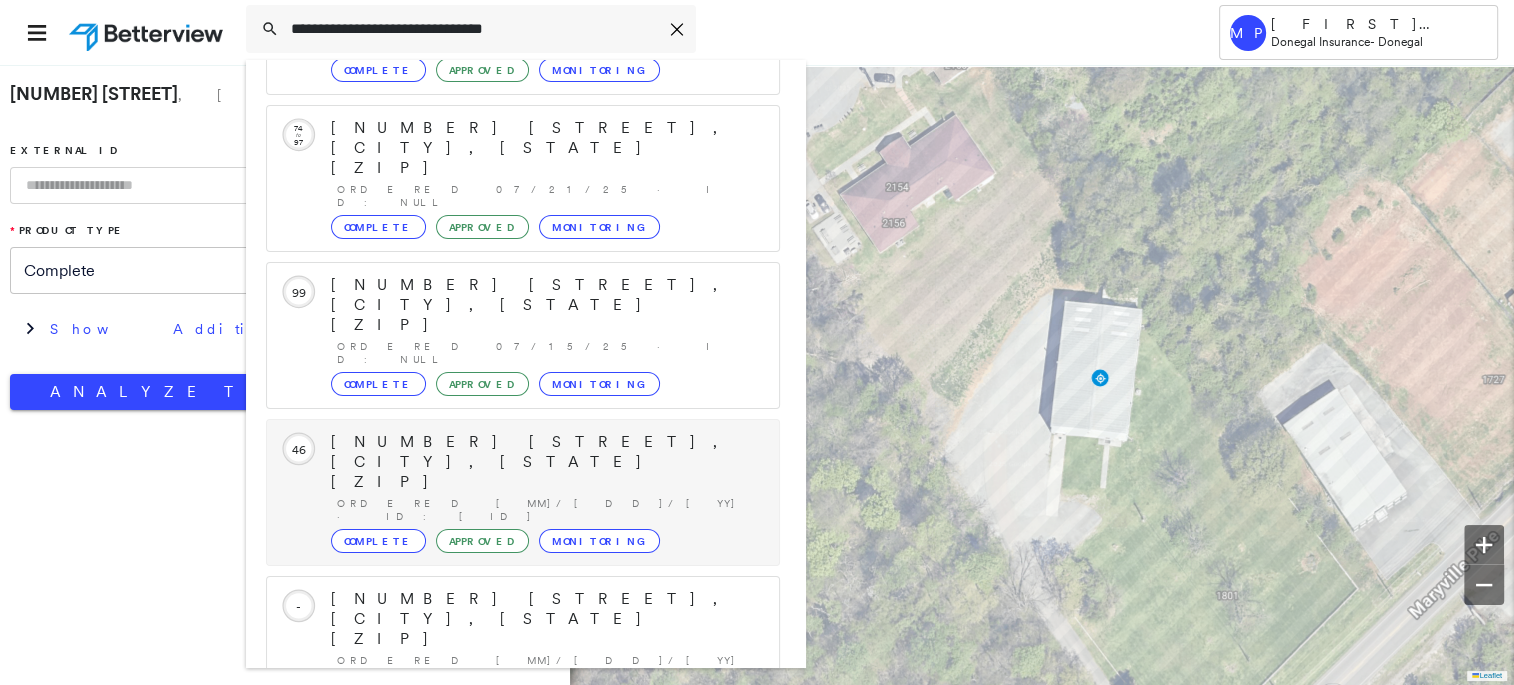 scroll, scrollTop: 208, scrollLeft: 0, axis: vertical 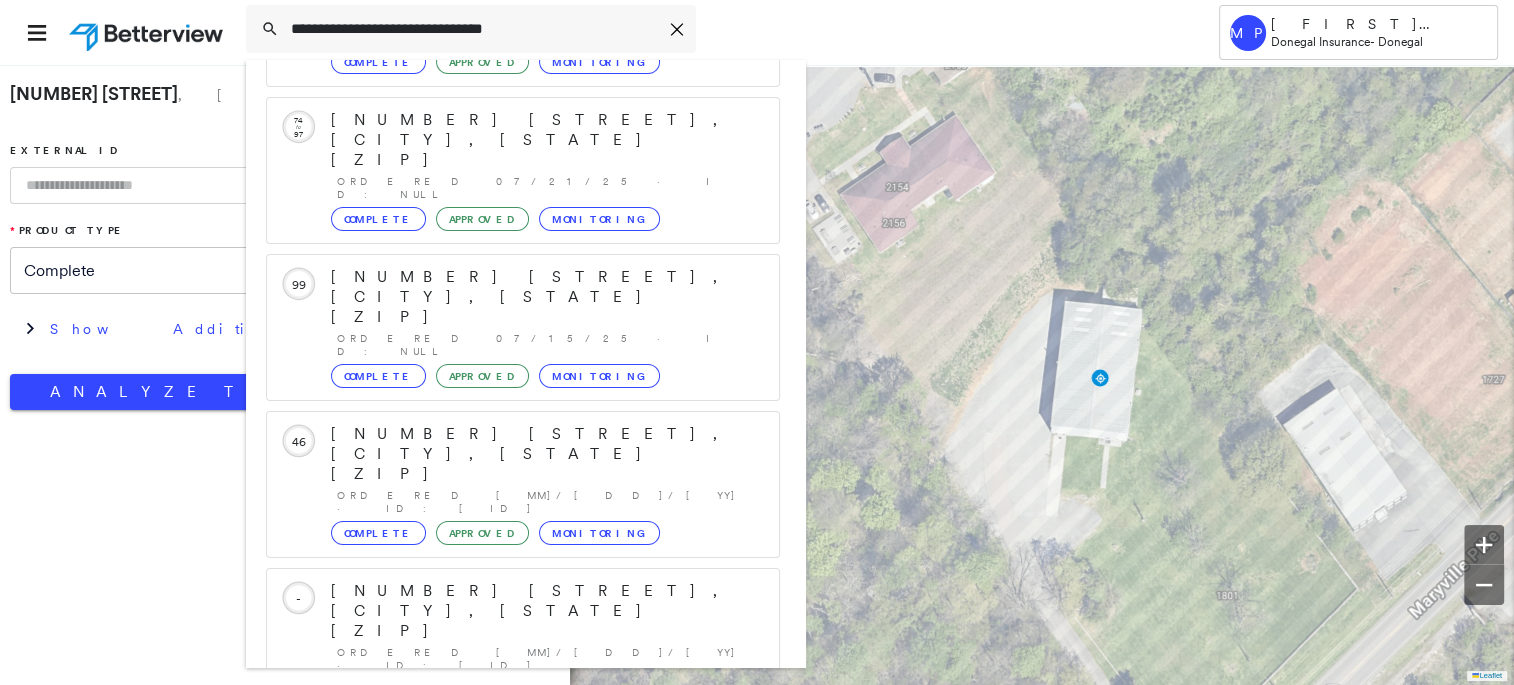 type on "**********" 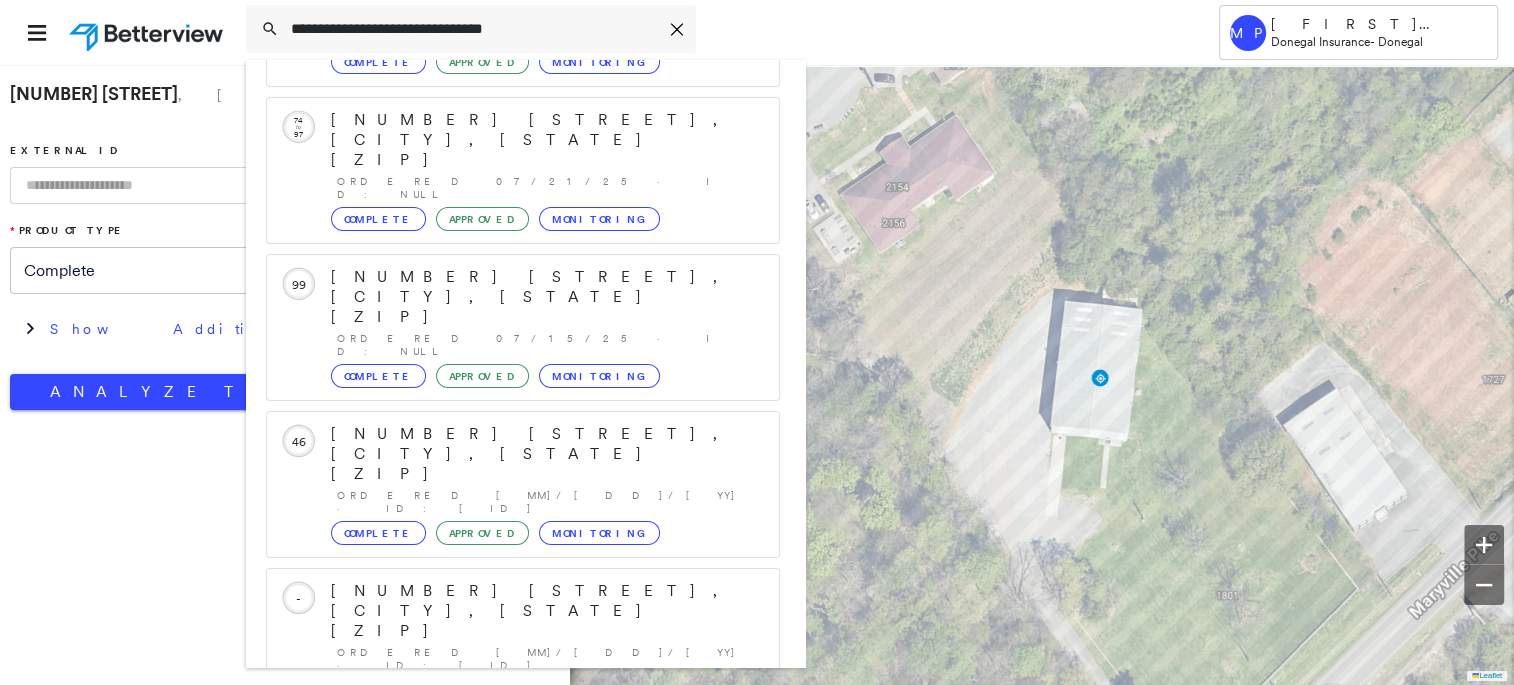 click 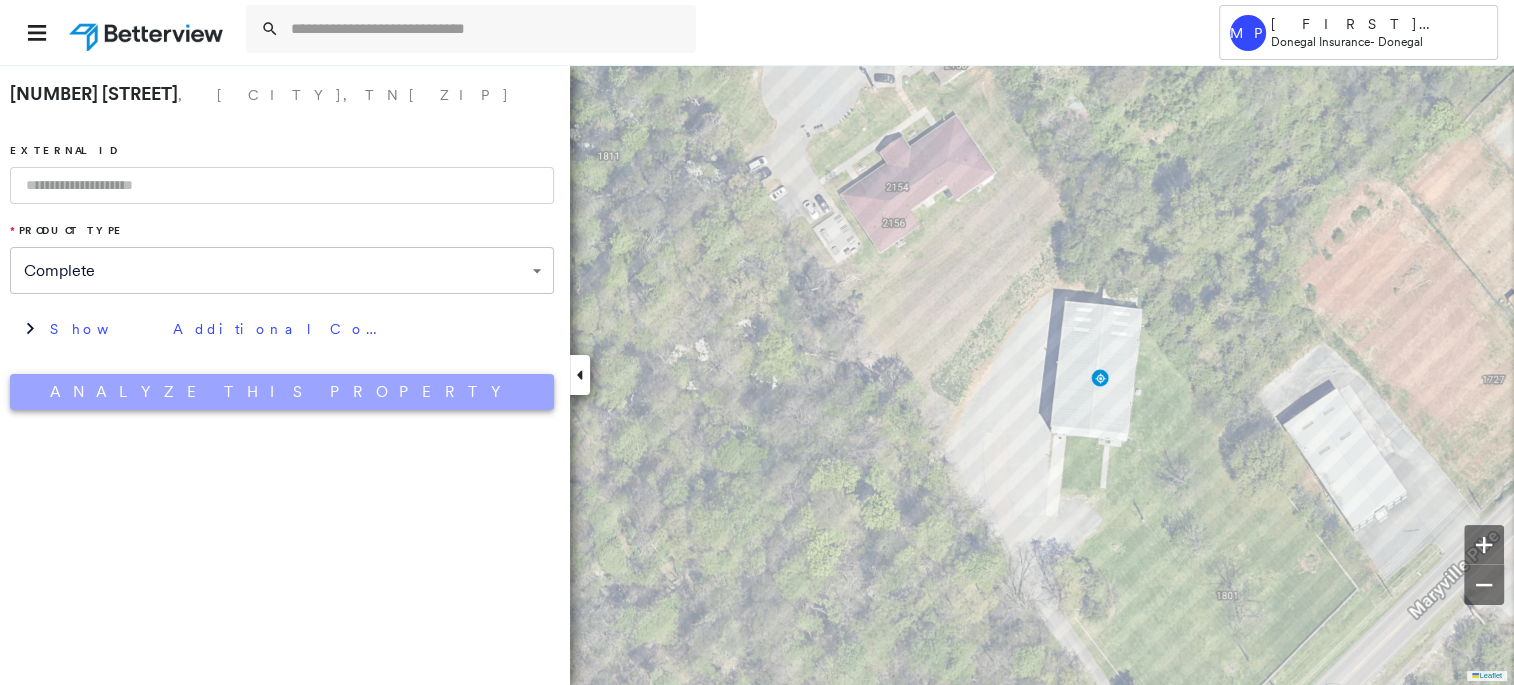 click on "Analyze This Property" at bounding box center (282, 392) 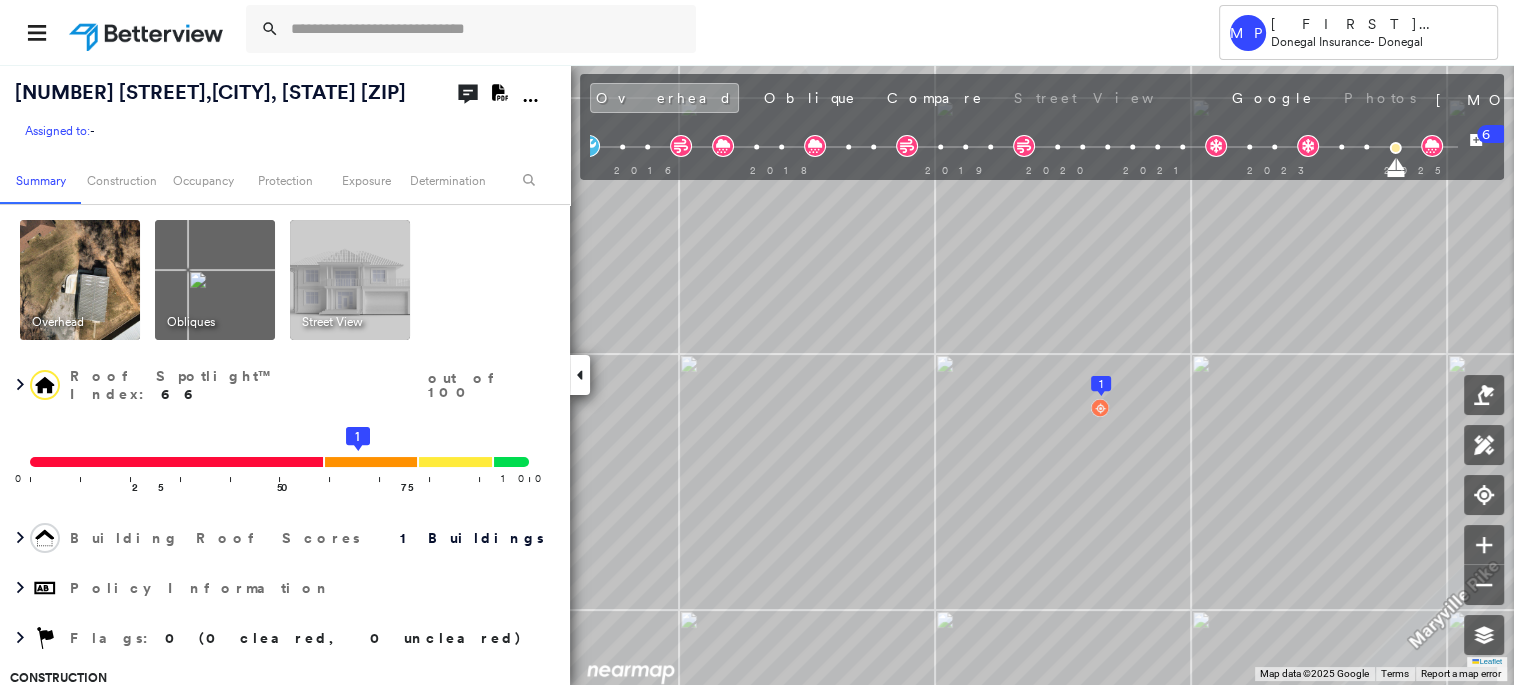 click 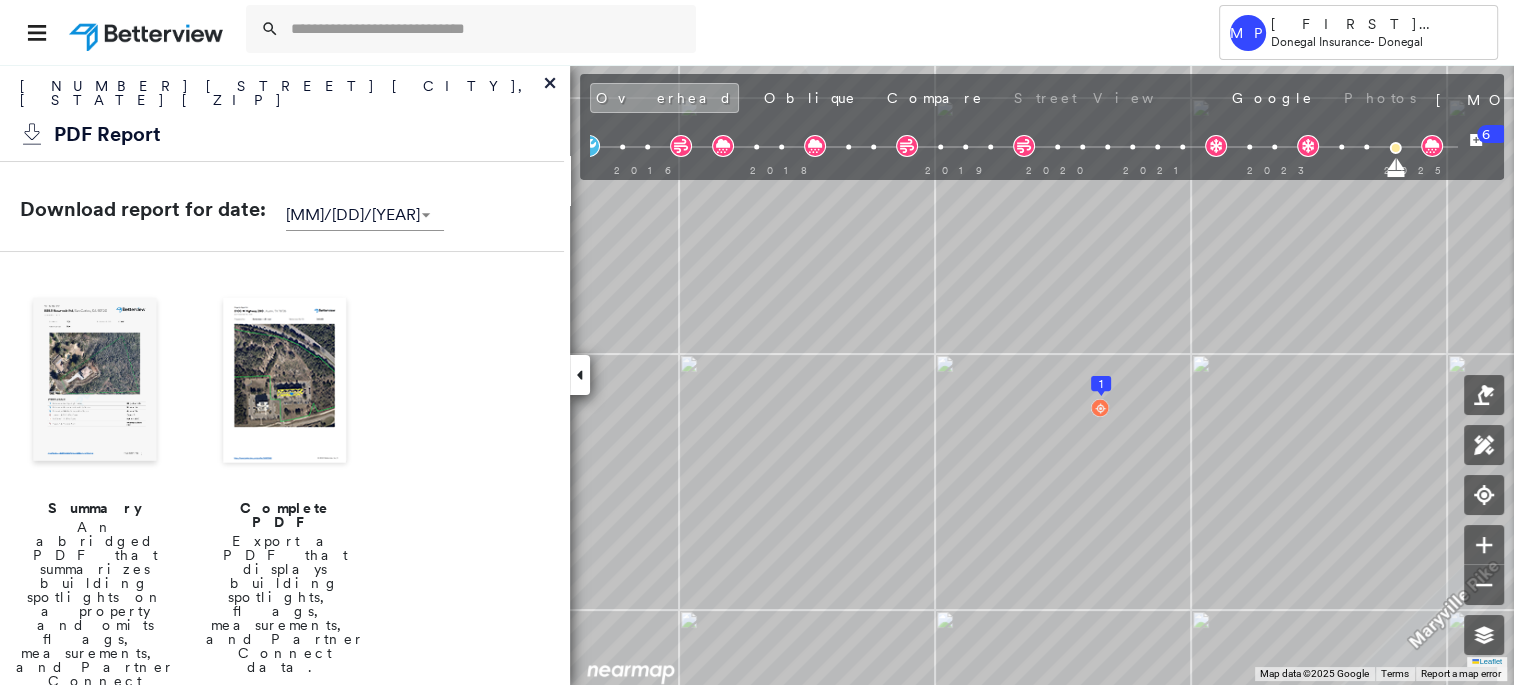 click at bounding box center [285, 382] 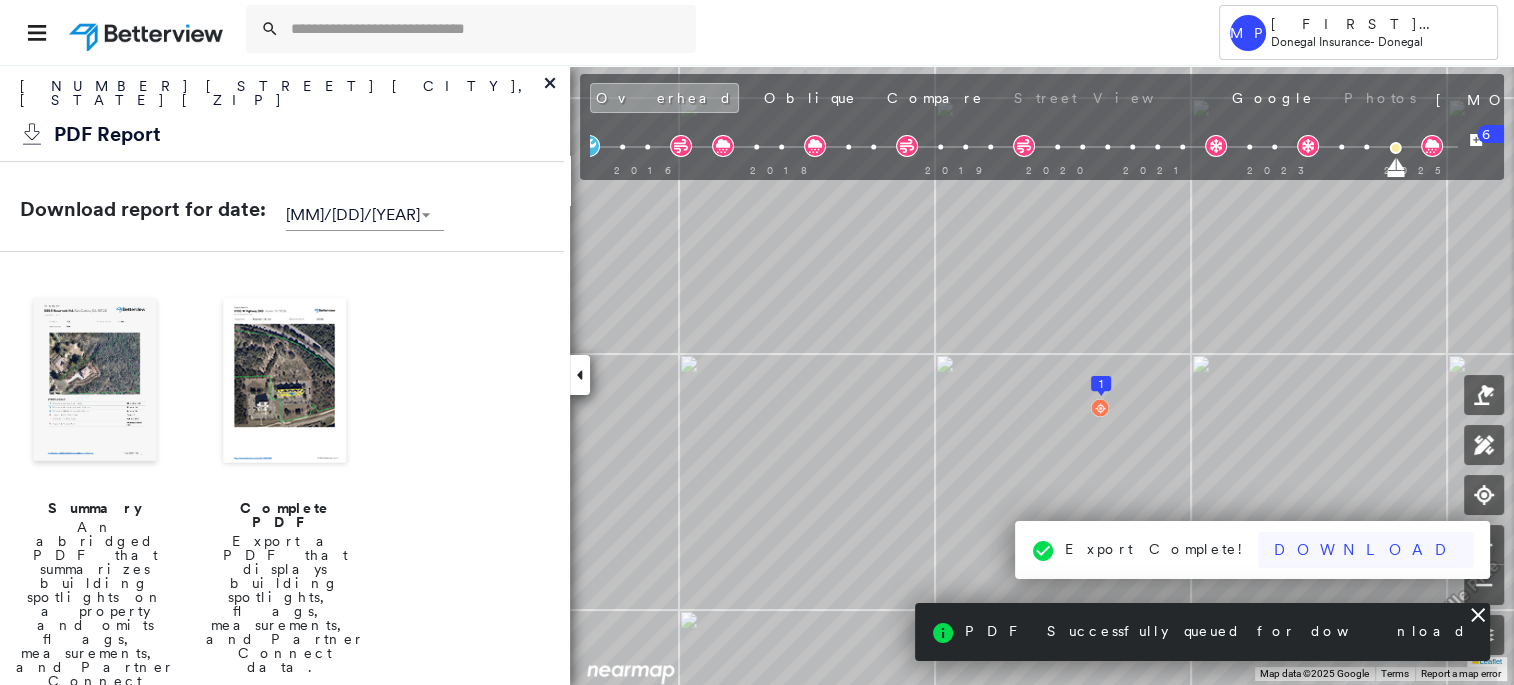 click on "Download" at bounding box center [1366, 550] 